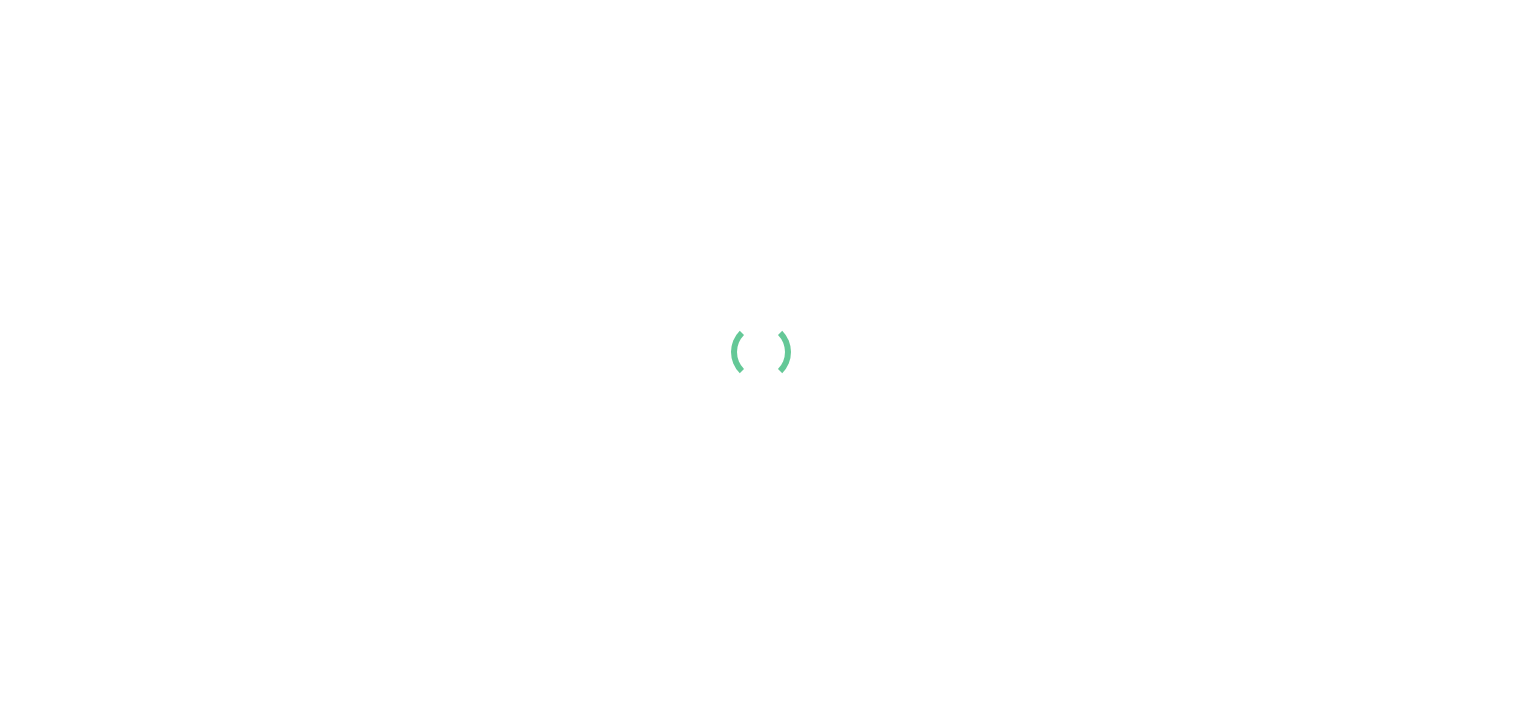 scroll, scrollTop: 0, scrollLeft: 0, axis: both 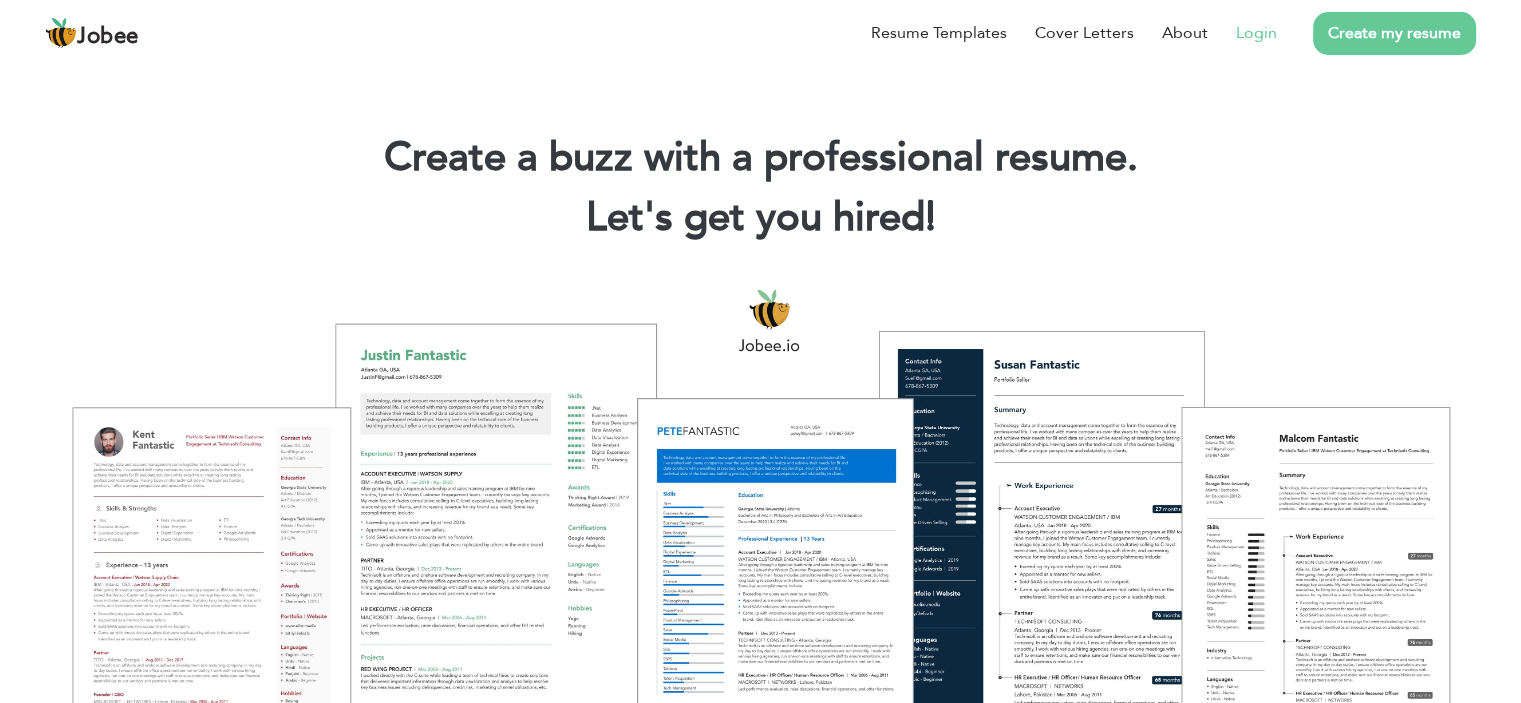 click on "Login" at bounding box center [1256, 33] 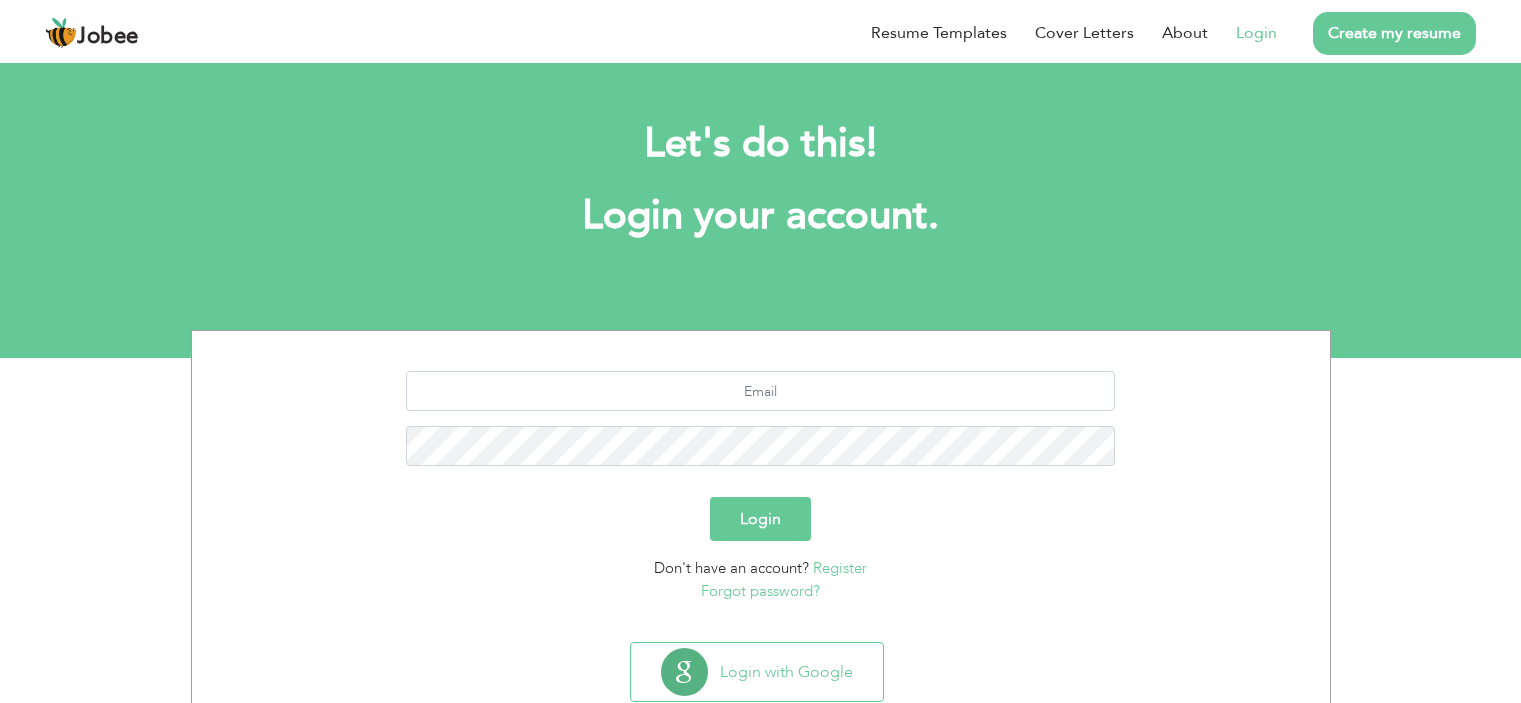 scroll, scrollTop: 0, scrollLeft: 0, axis: both 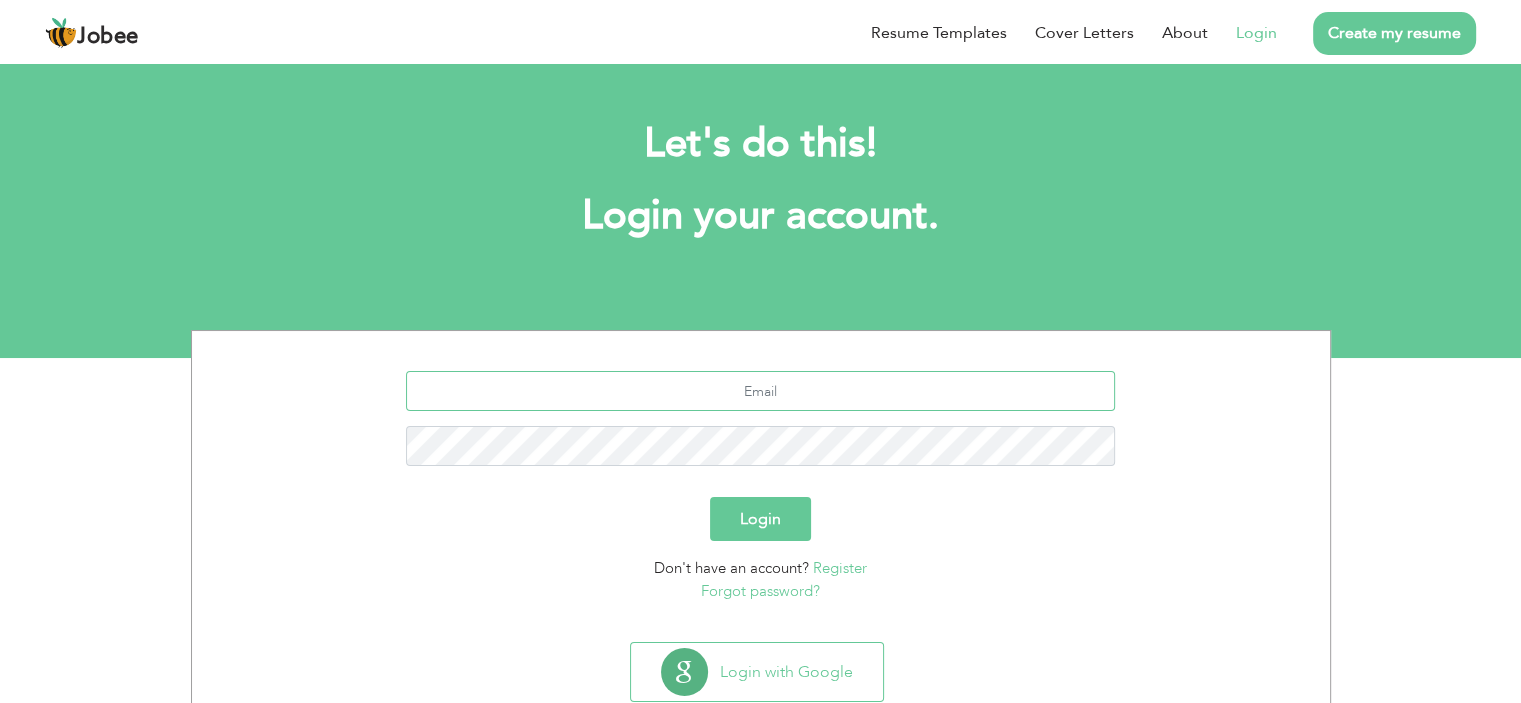 type on "salmaniqbalshaffi@gmail.com" 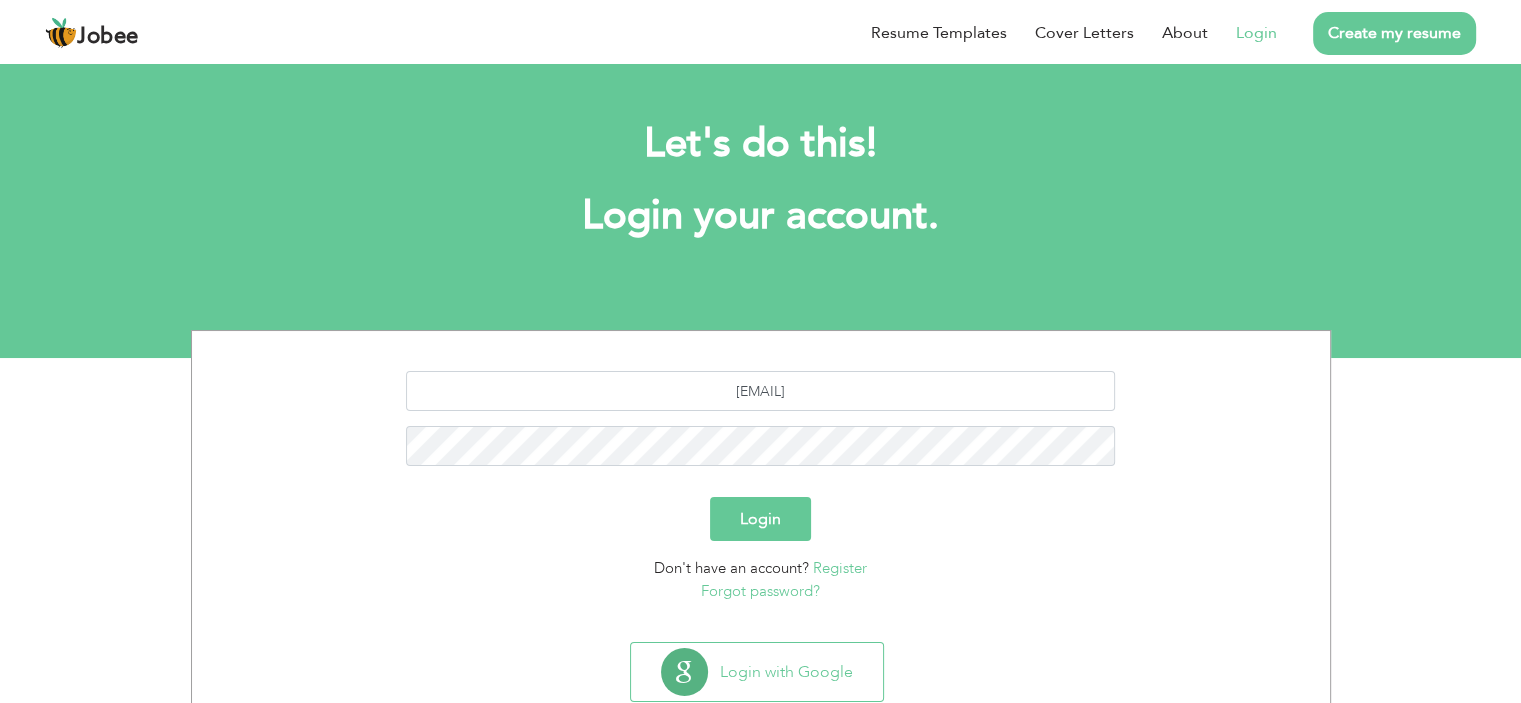 click on "Login" at bounding box center (760, 519) 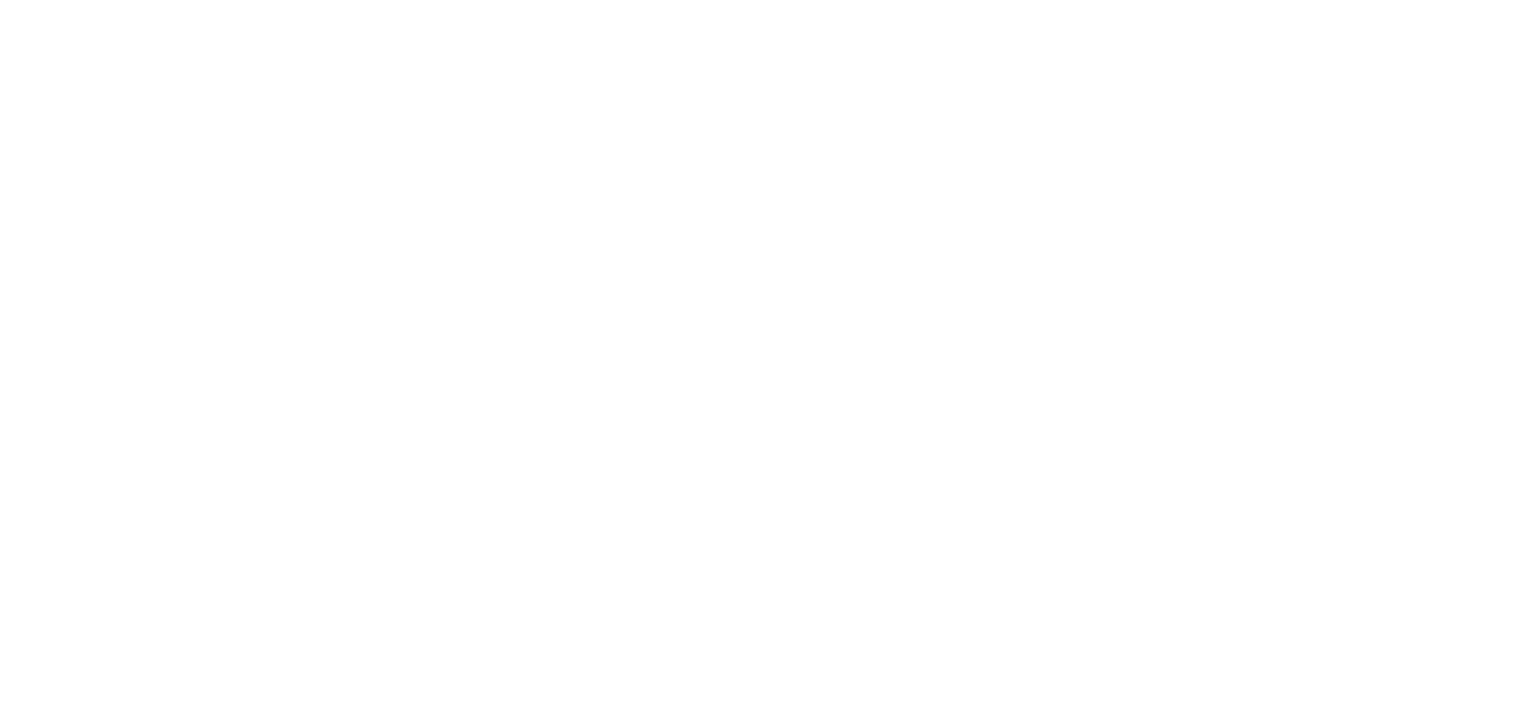 scroll, scrollTop: 0, scrollLeft: 0, axis: both 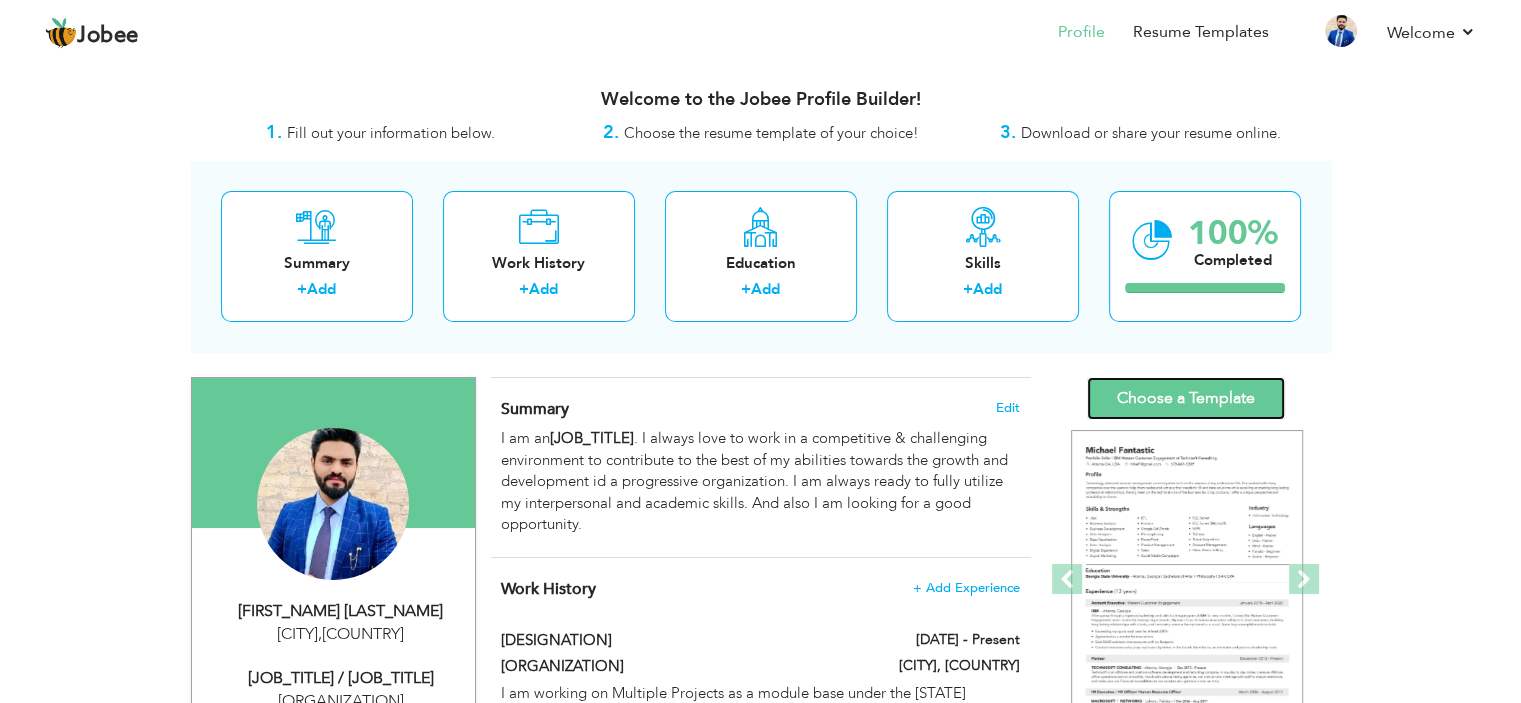 click on "Choose a Template" at bounding box center (1186, 398) 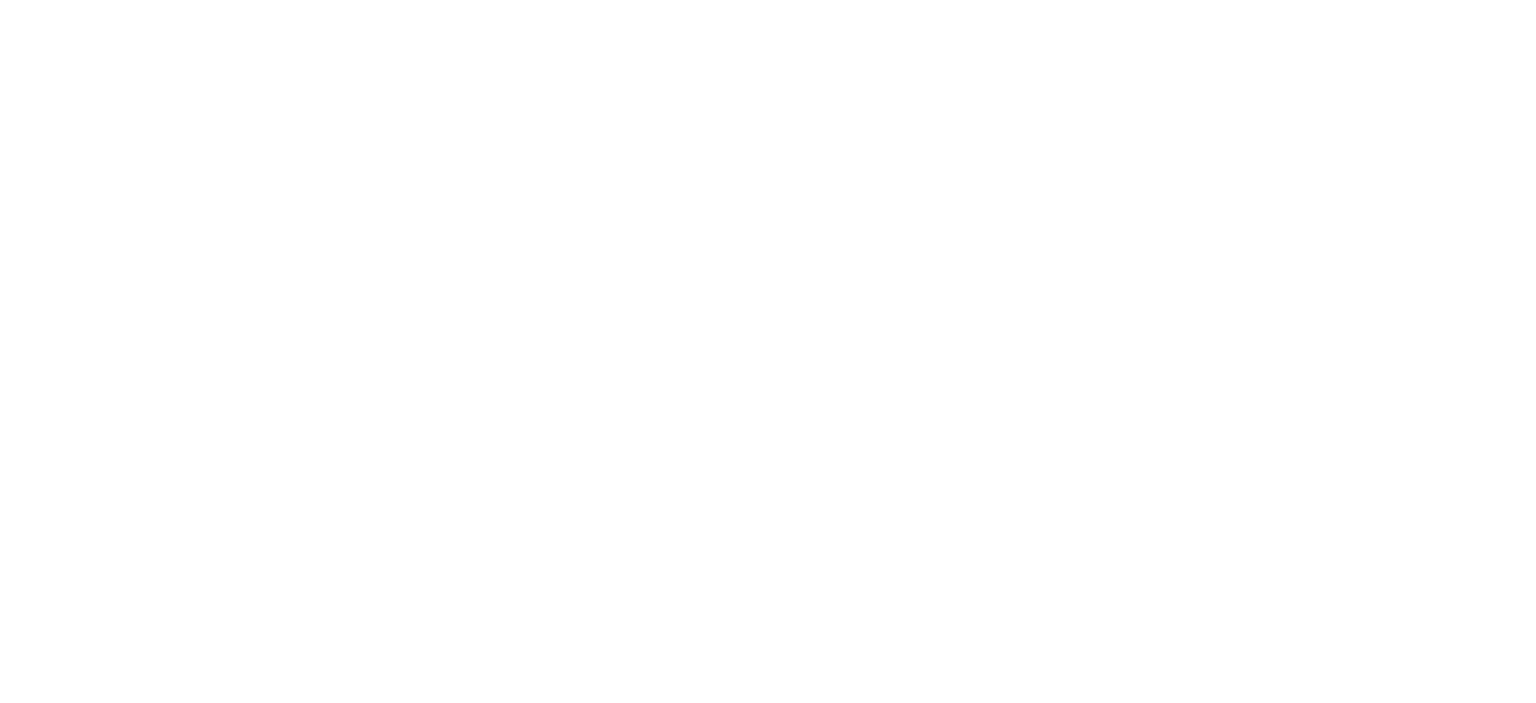 scroll, scrollTop: 0, scrollLeft: 0, axis: both 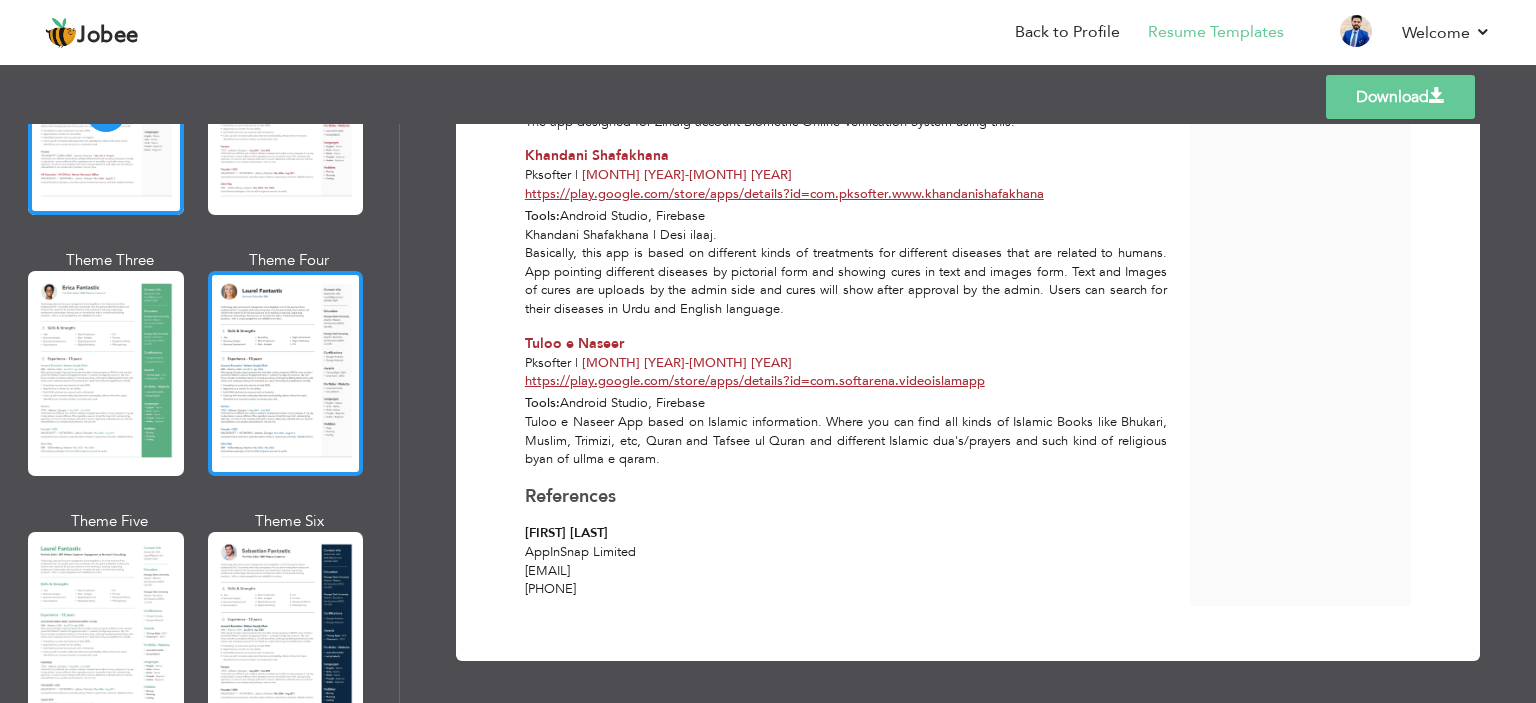 click at bounding box center (286, 373) 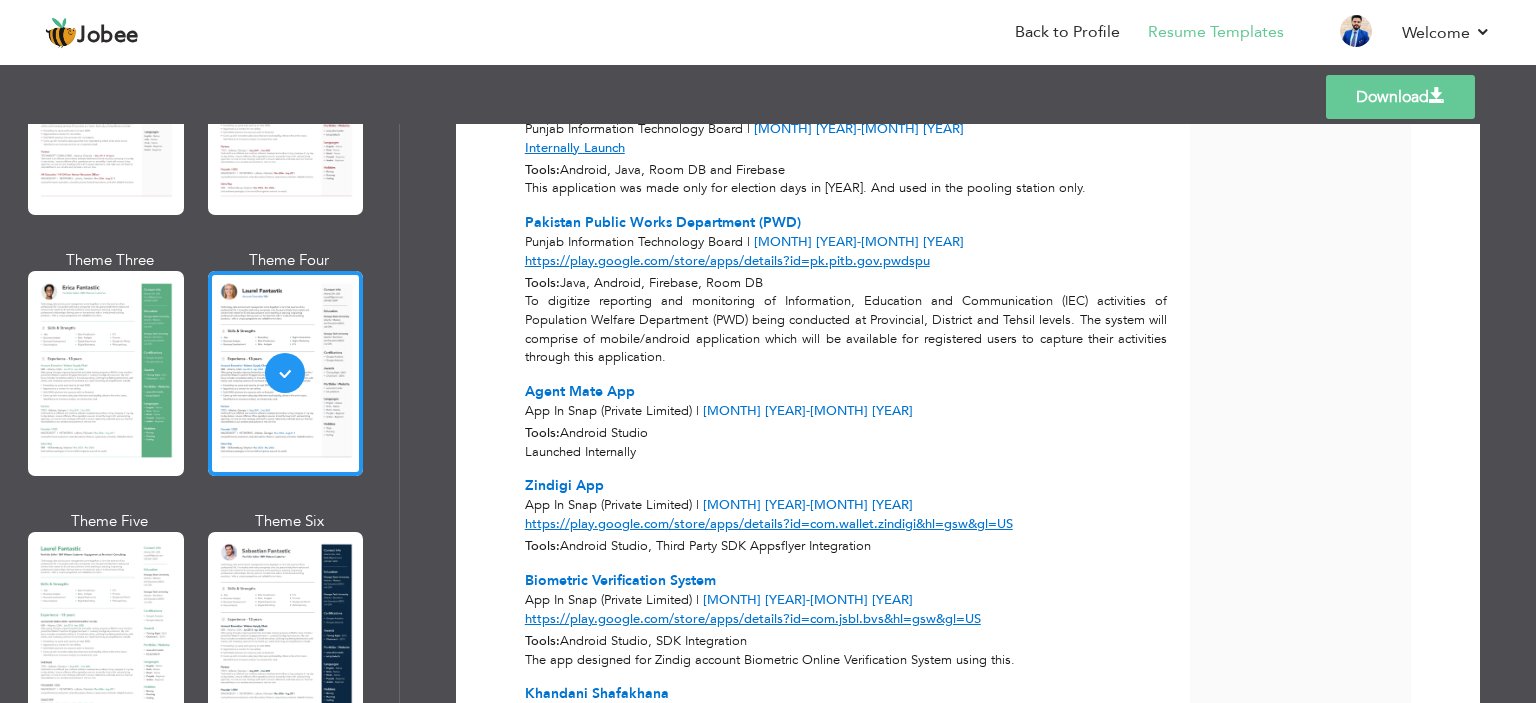 scroll, scrollTop: 1875, scrollLeft: 0, axis: vertical 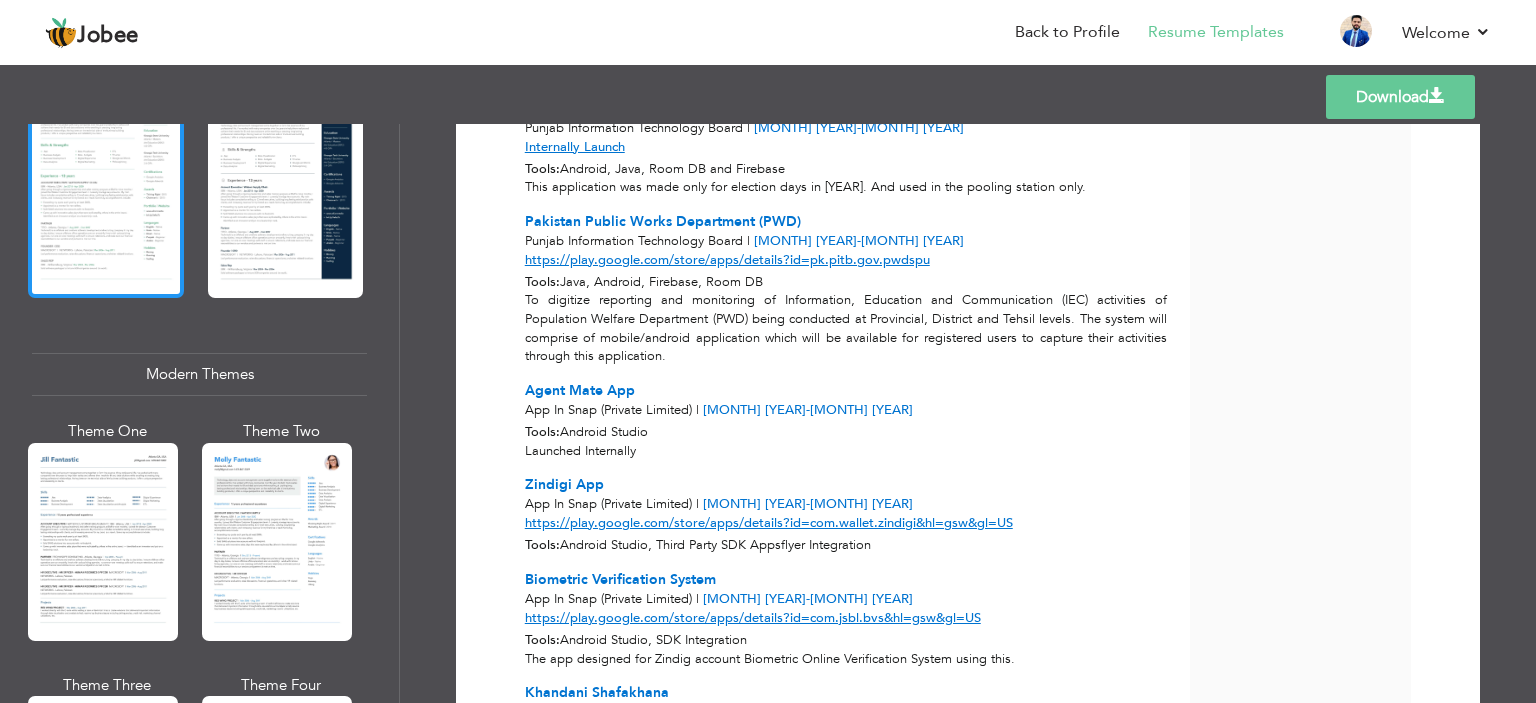 click at bounding box center (103, 542) 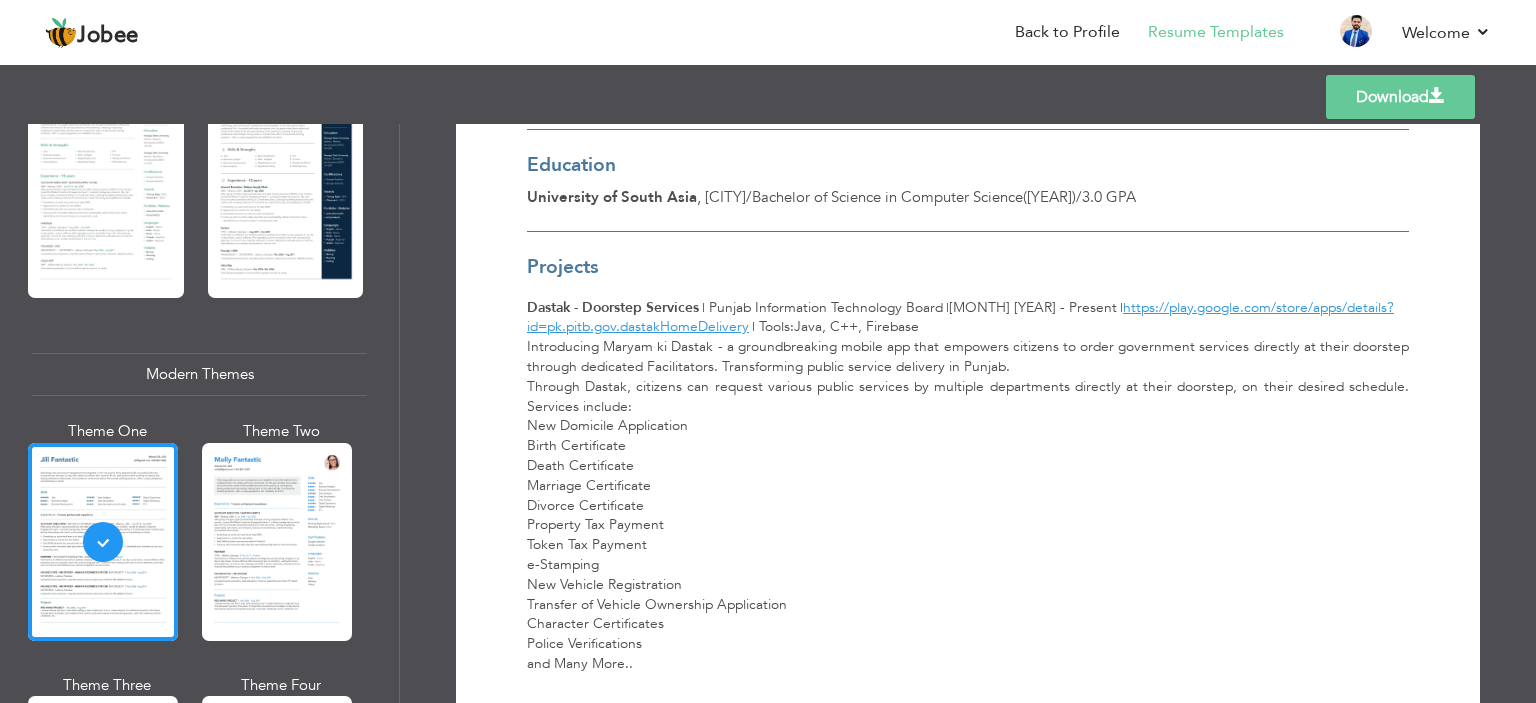 scroll, scrollTop: 1022, scrollLeft: 0, axis: vertical 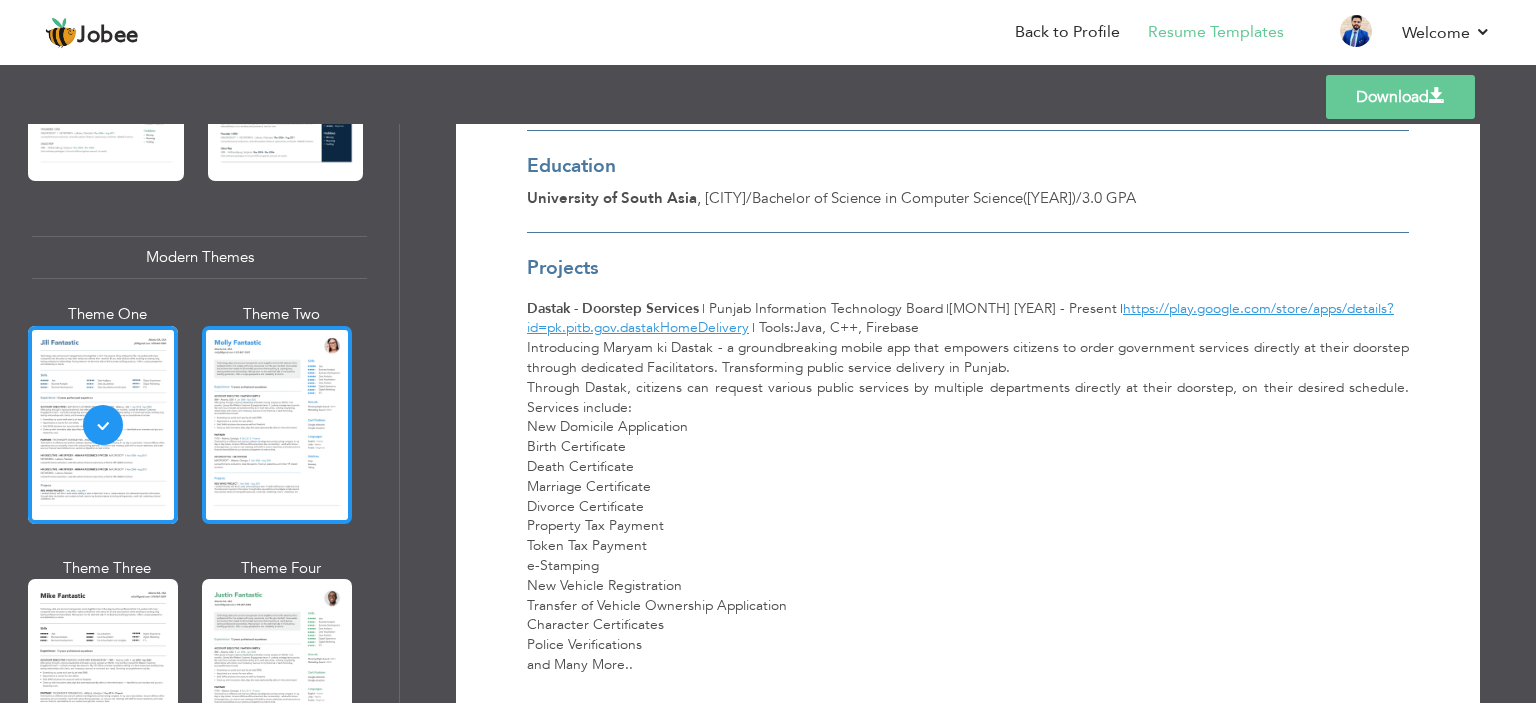 click at bounding box center [277, 425] 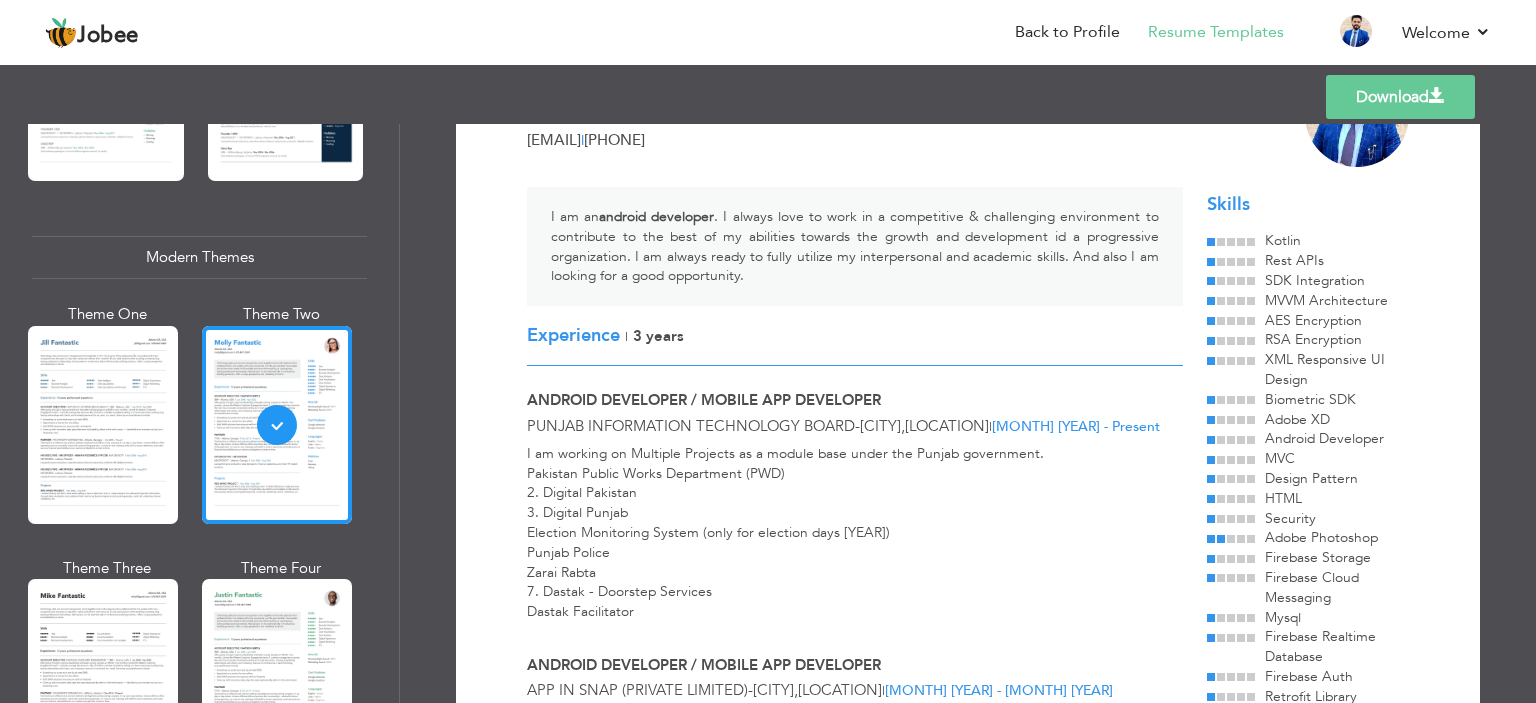 scroll, scrollTop: 119, scrollLeft: 0, axis: vertical 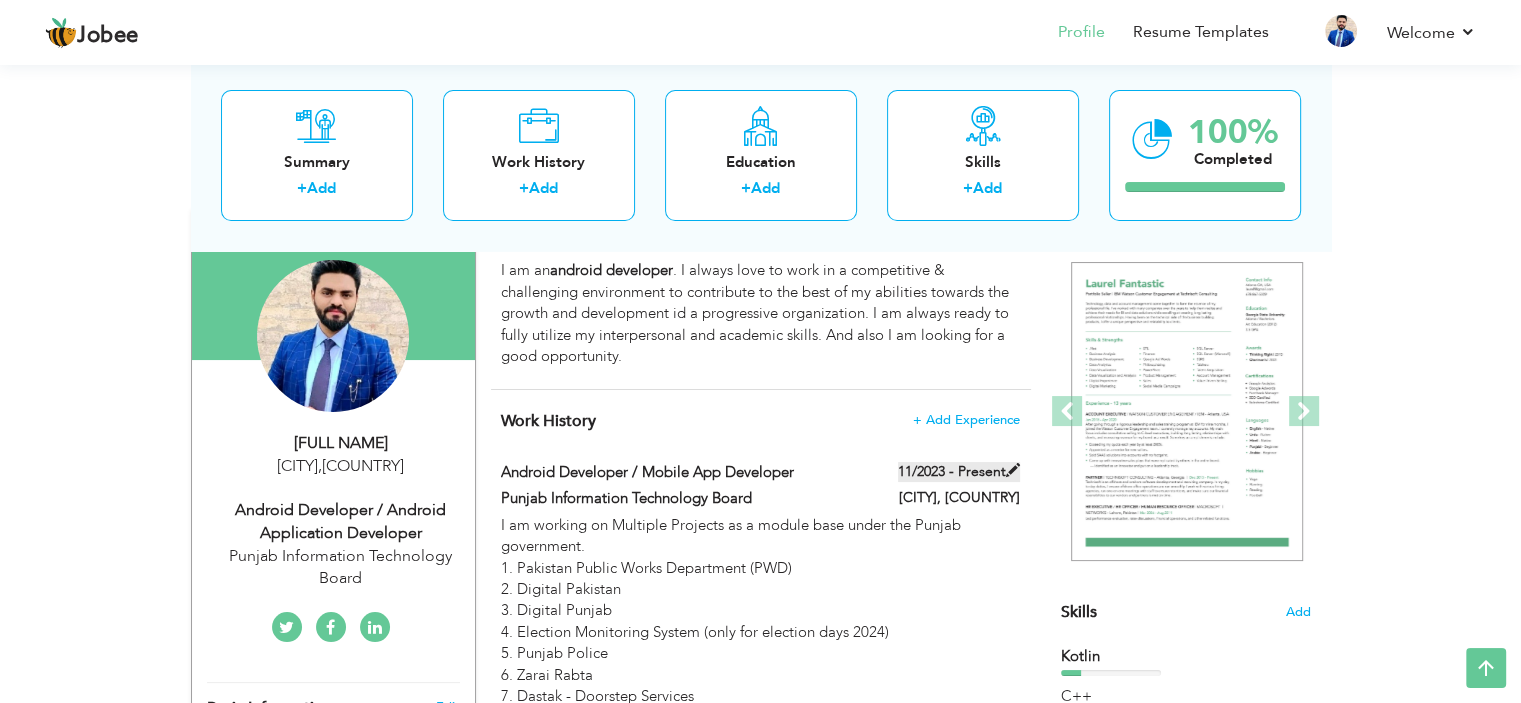 click at bounding box center [1013, 470] 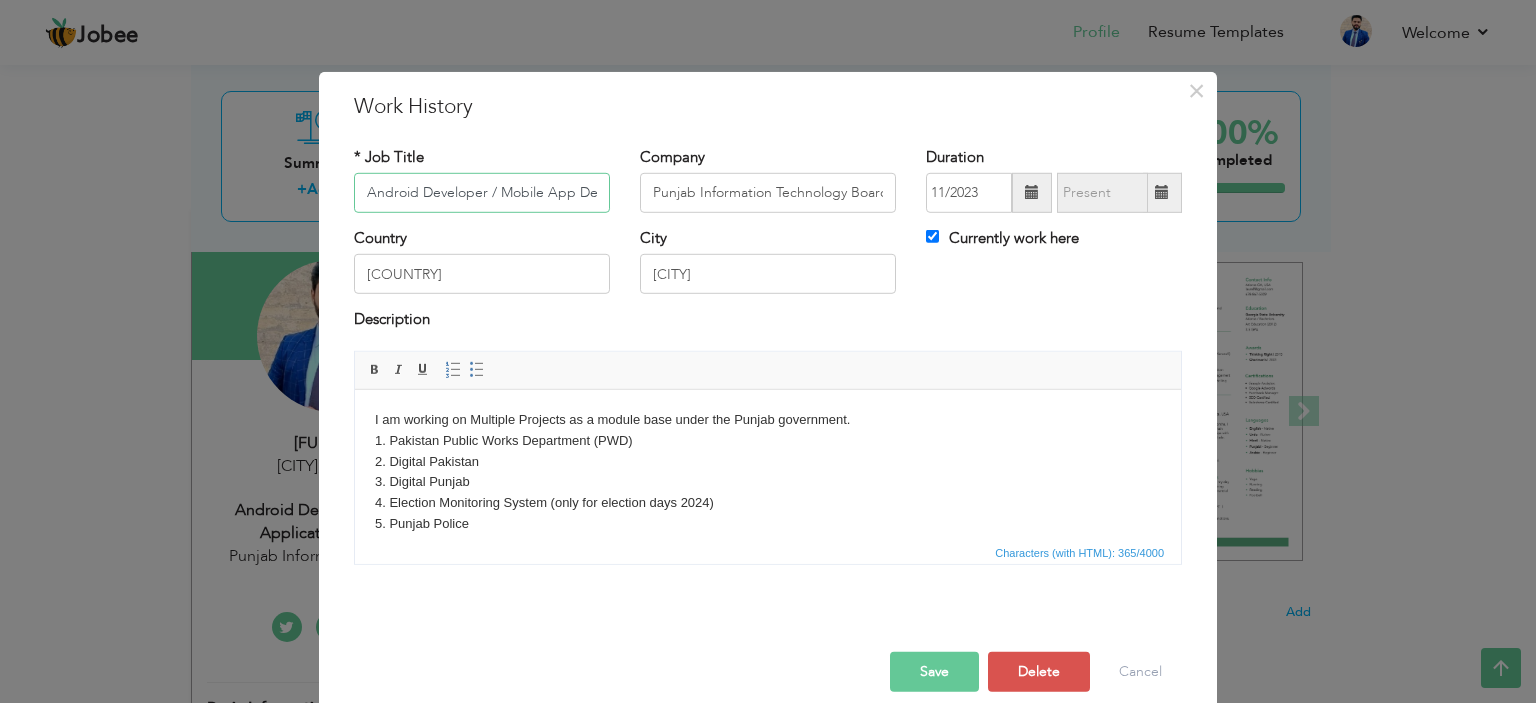 scroll, scrollTop: 0, scrollLeft: 44, axis: horizontal 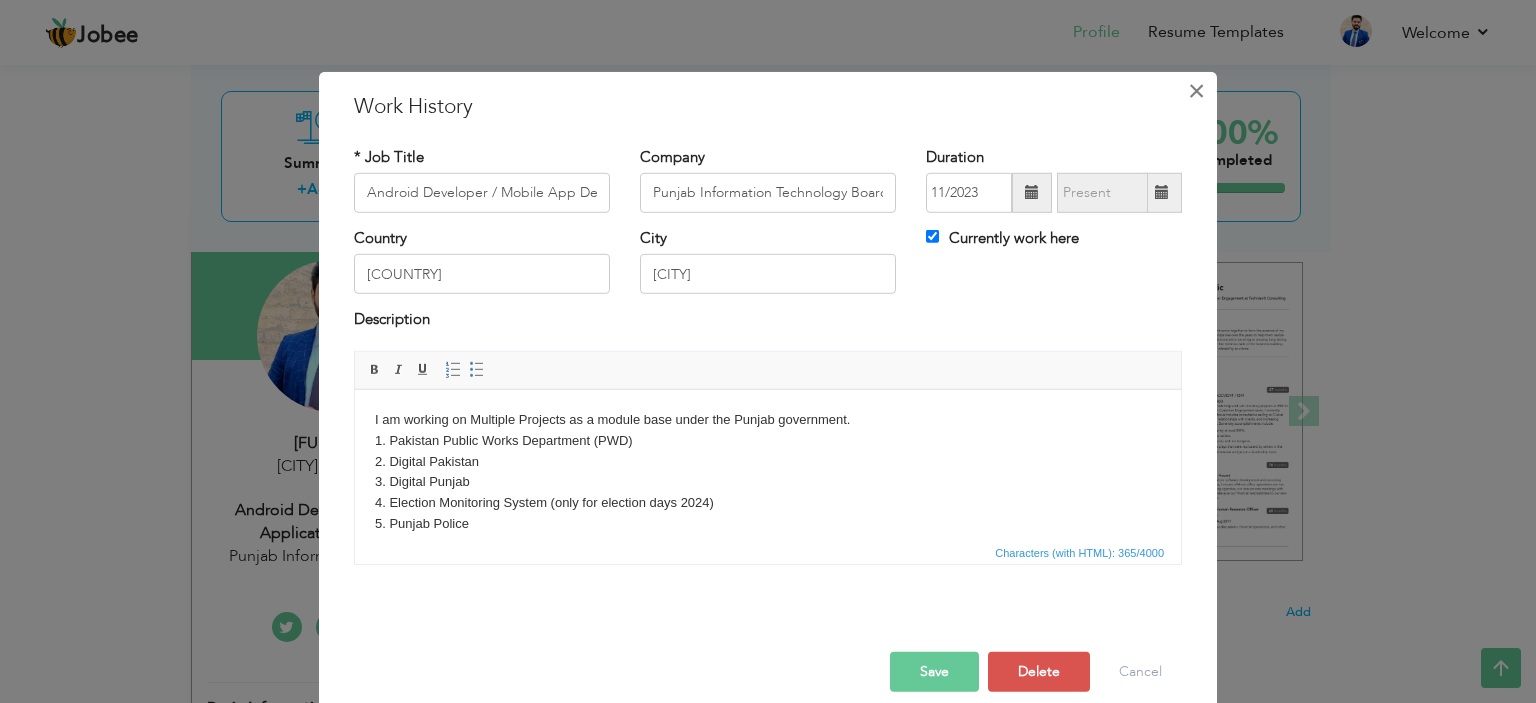 click on "×" at bounding box center [1196, 90] 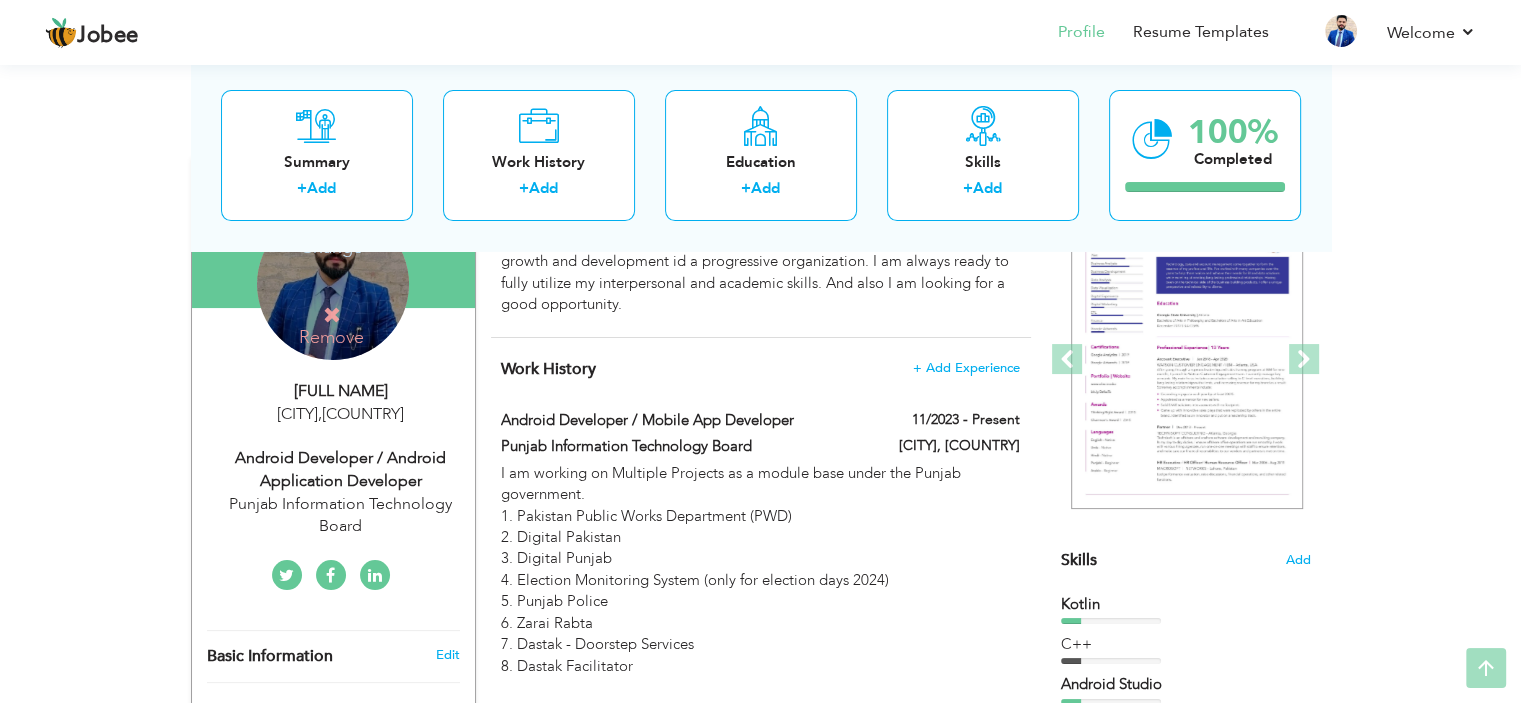 scroll, scrollTop: 222, scrollLeft: 0, axis: vertical 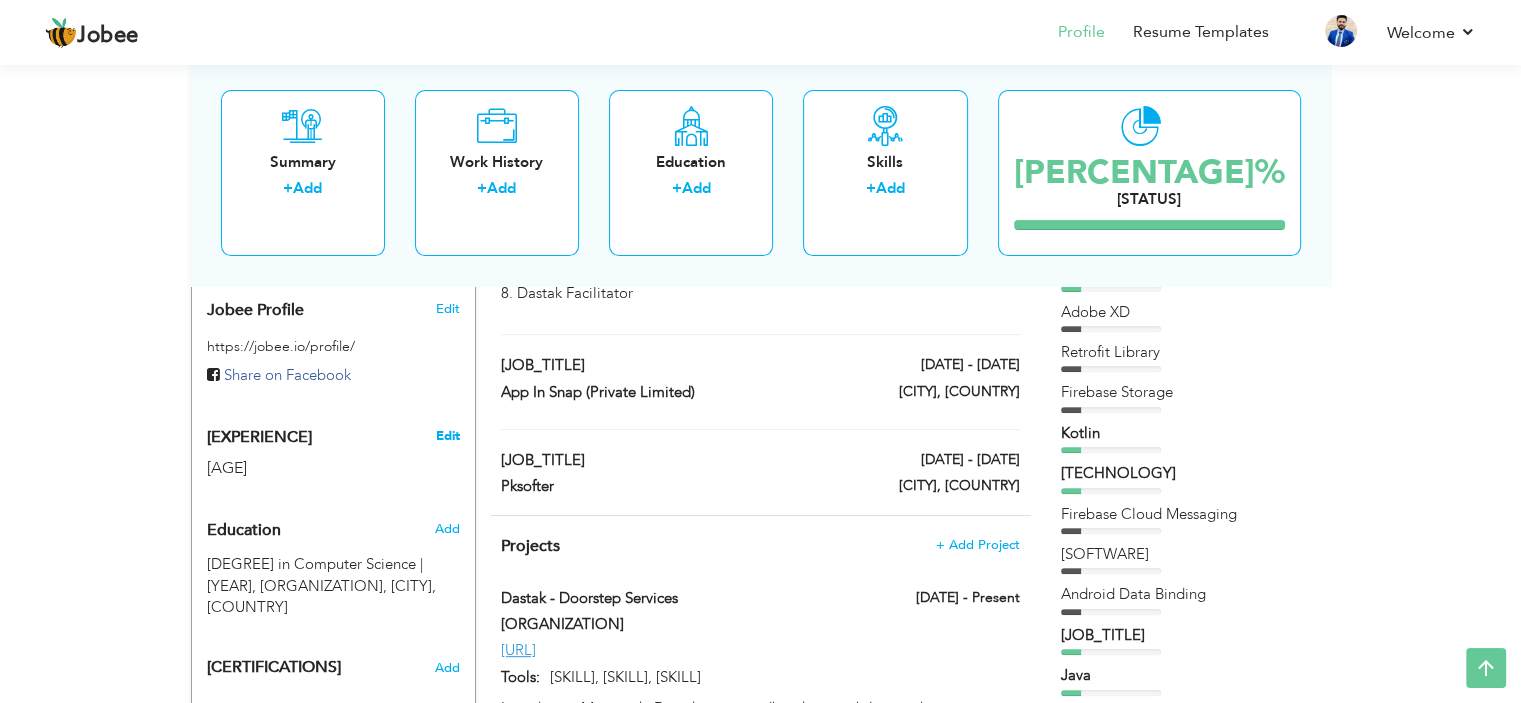 click on "Edit" at bounding box center (447, 436) 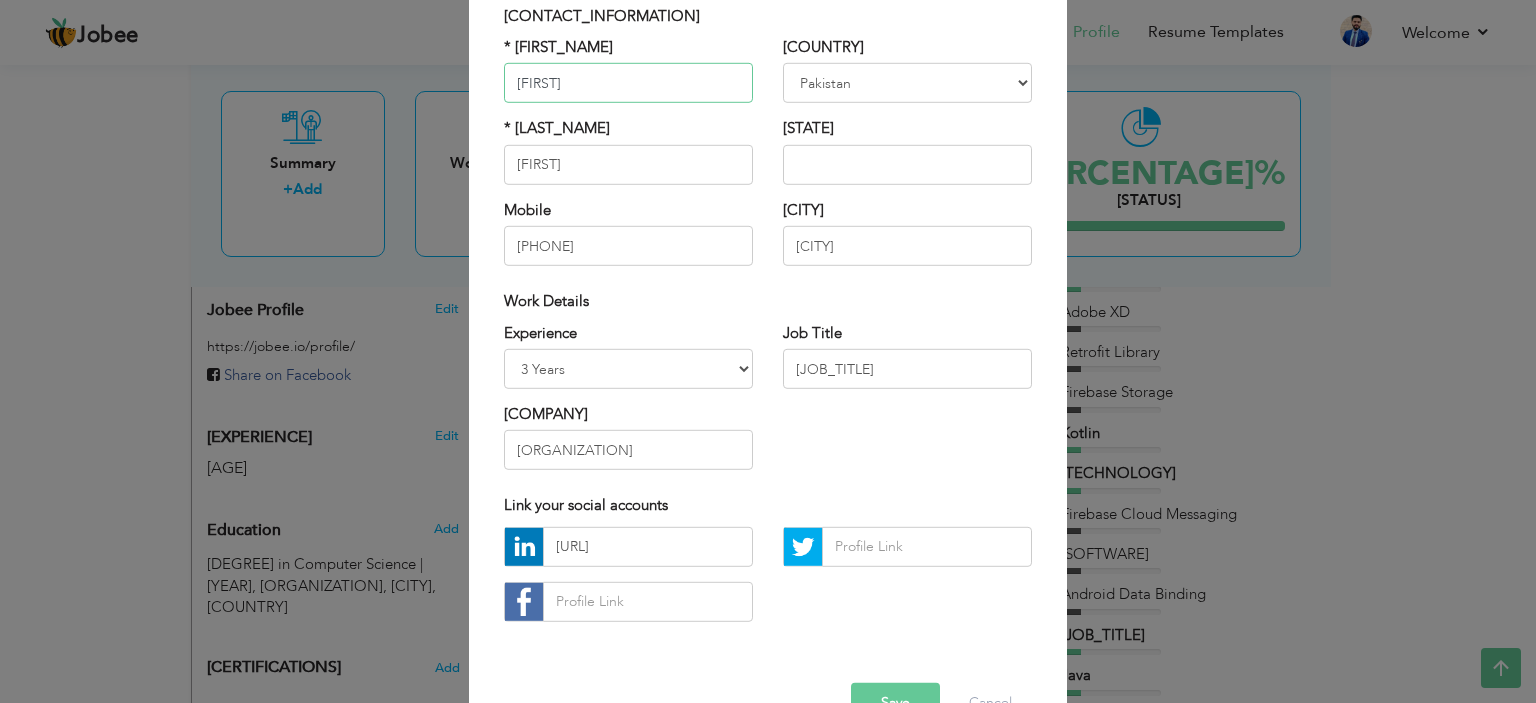 scroll, scrollTop: 152, scrollLeft: 0, axis: vertical 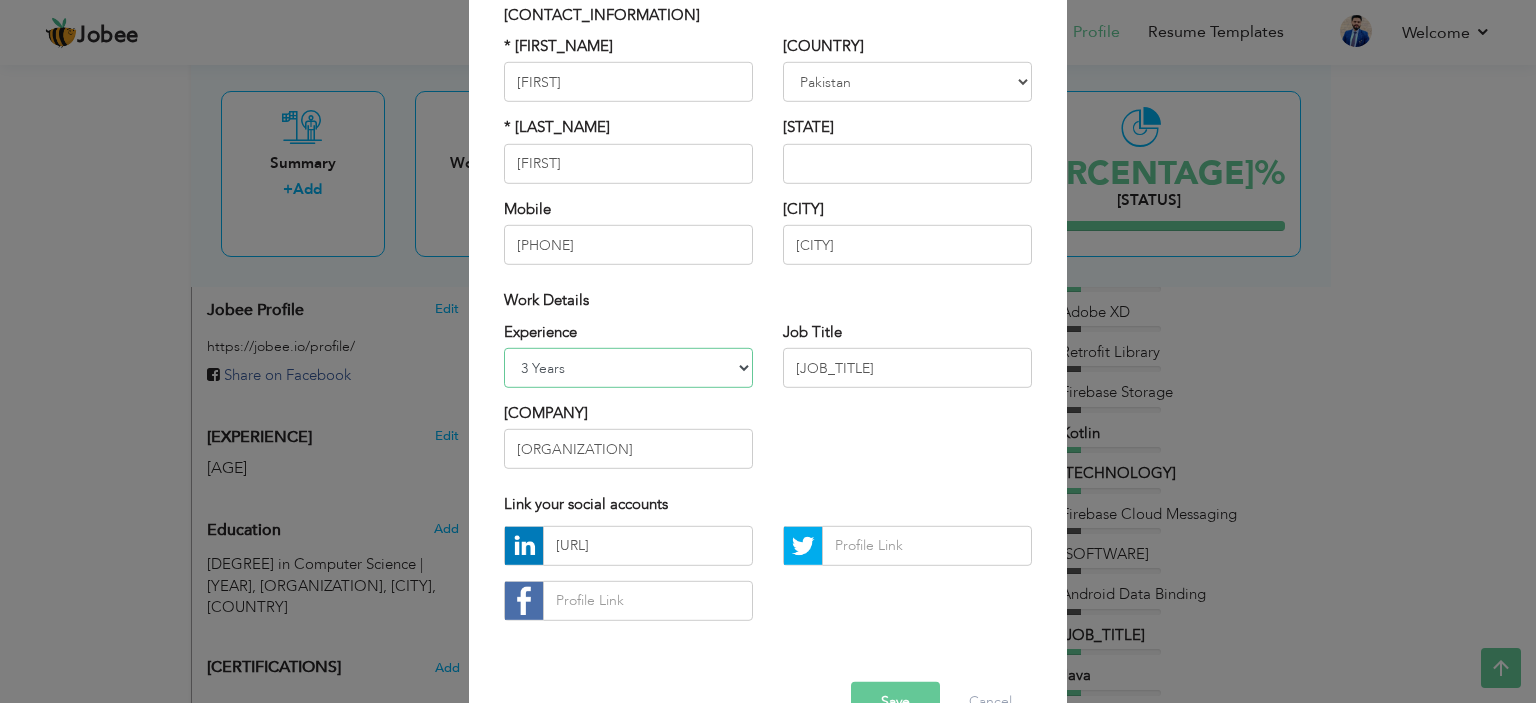 click on "Entry Level Less than 1 Year 1 Year 2 Years 3 Years 4 Years 5 Years 6 Years 7 Years 8 Years 9 Years 10 Years 11 Years 12 Years 13 Years 14 Years 15 Years 16 Years 17 Years 18 Years 19 Years 20 Years 21 Years 22 Years 23 Years 24 Years 25 Years 26 Years 27 Years 28 Years 29 Years 30 Years 31 Years 32 Years 33 Years 34 Years 35 Years More than 35 Years" at bounding box center [628, 368] 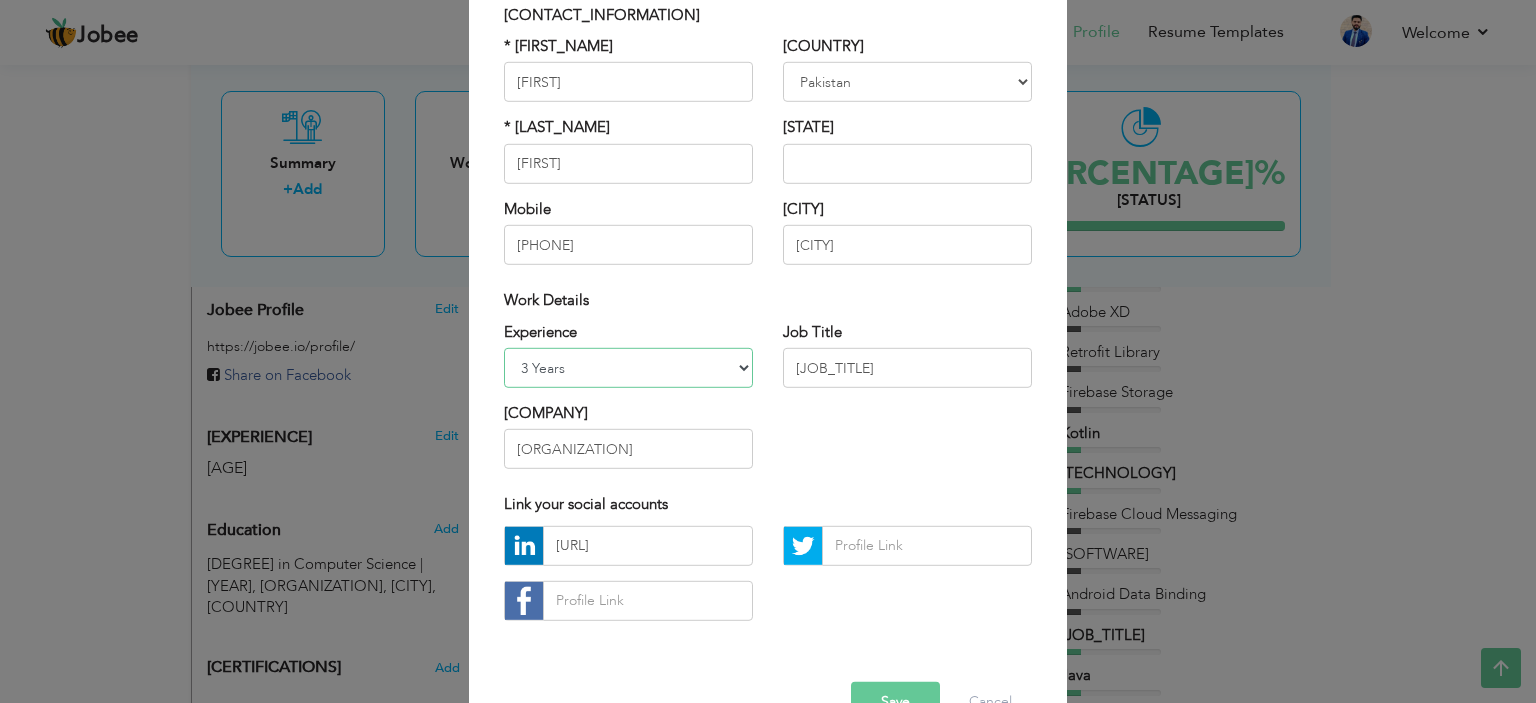 select on "number:6" 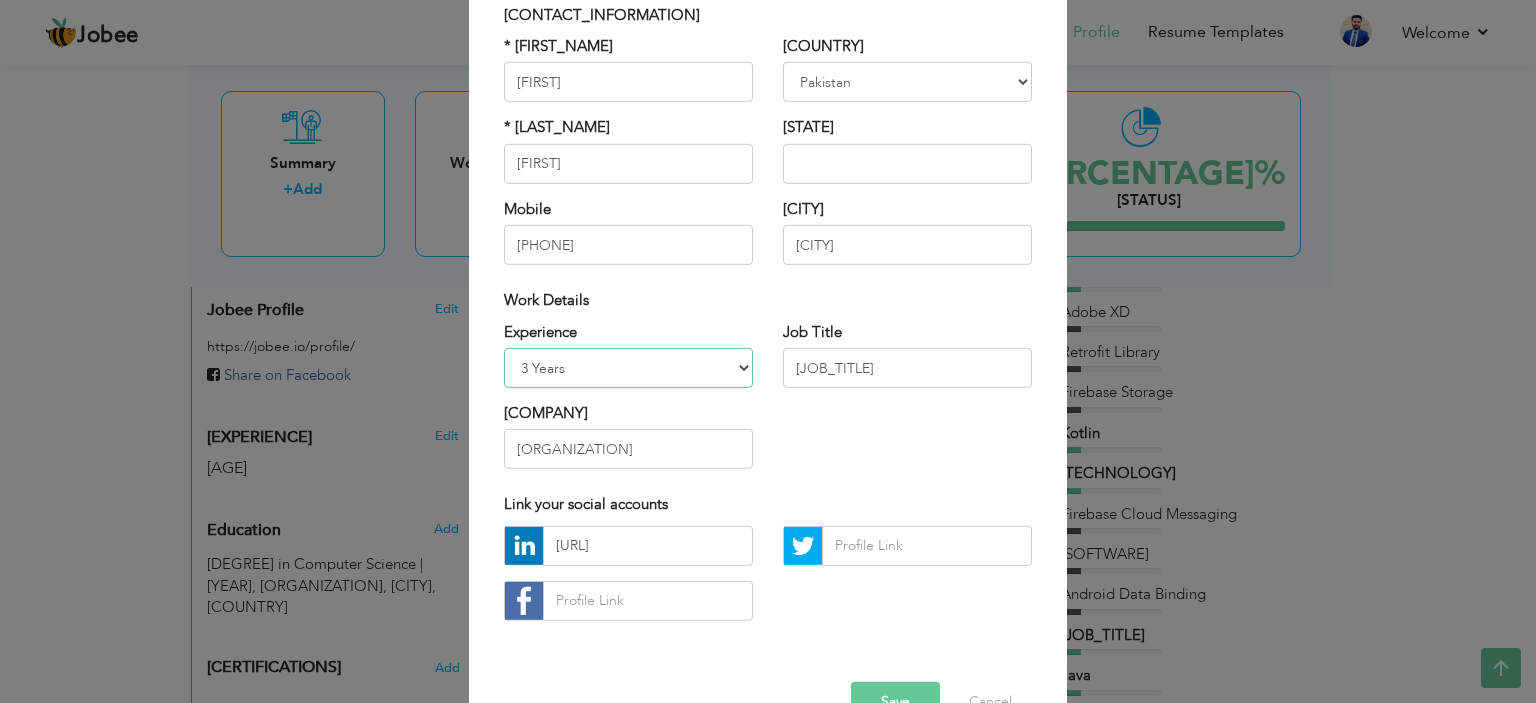 click on "Entry Level Less than 1 Year 1 Year 2 Years 3 Years 4 Years 5 Years 6 Years 7 Years 8 Years 9 Years 10 Years 11 Years 12 Years 13 Years 14 Years 15 Years 16 Years 17 Years 18 Years 19 Years 20 Years 21 Years 22 Years 23 Years 24 Years 25 Years 26 Years 27 Years 28 Years 29 Years 30 Years 31 Years 32 Years 33 Years 34 Years 35 Years More than 35 Years" at bounding box center (628, 368) 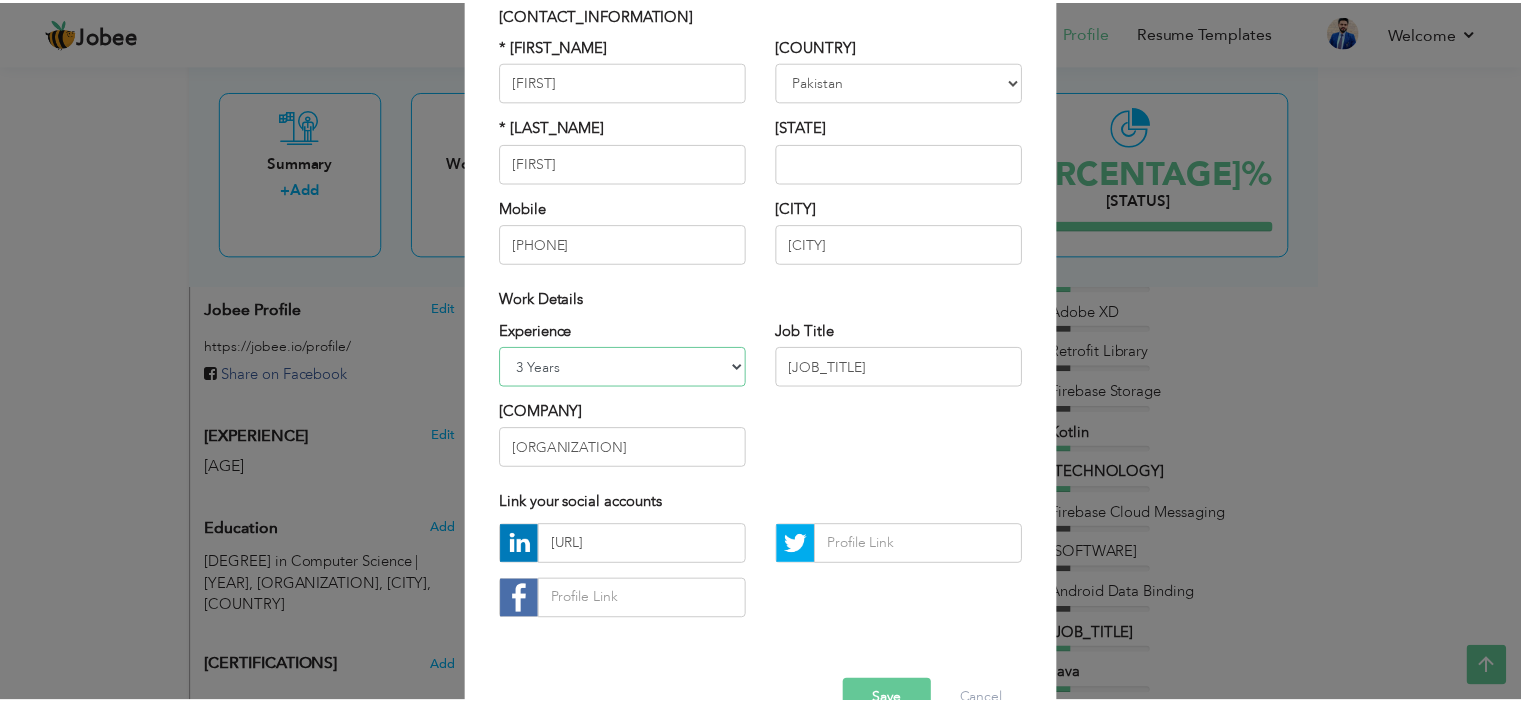 scroll, scrollTop: 205, scrollLeft: 0, axis: vertical 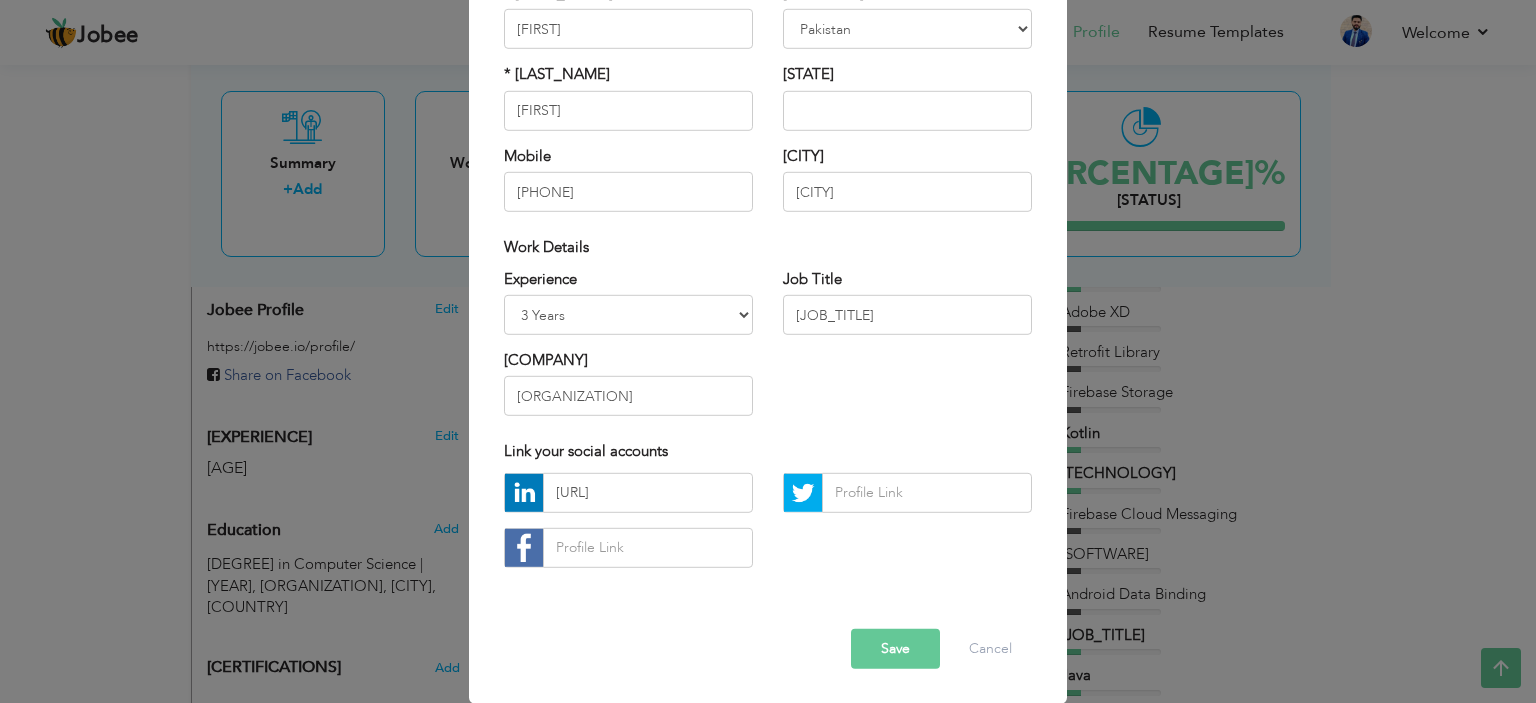 click on "Save" at bounding box center (895, 649) 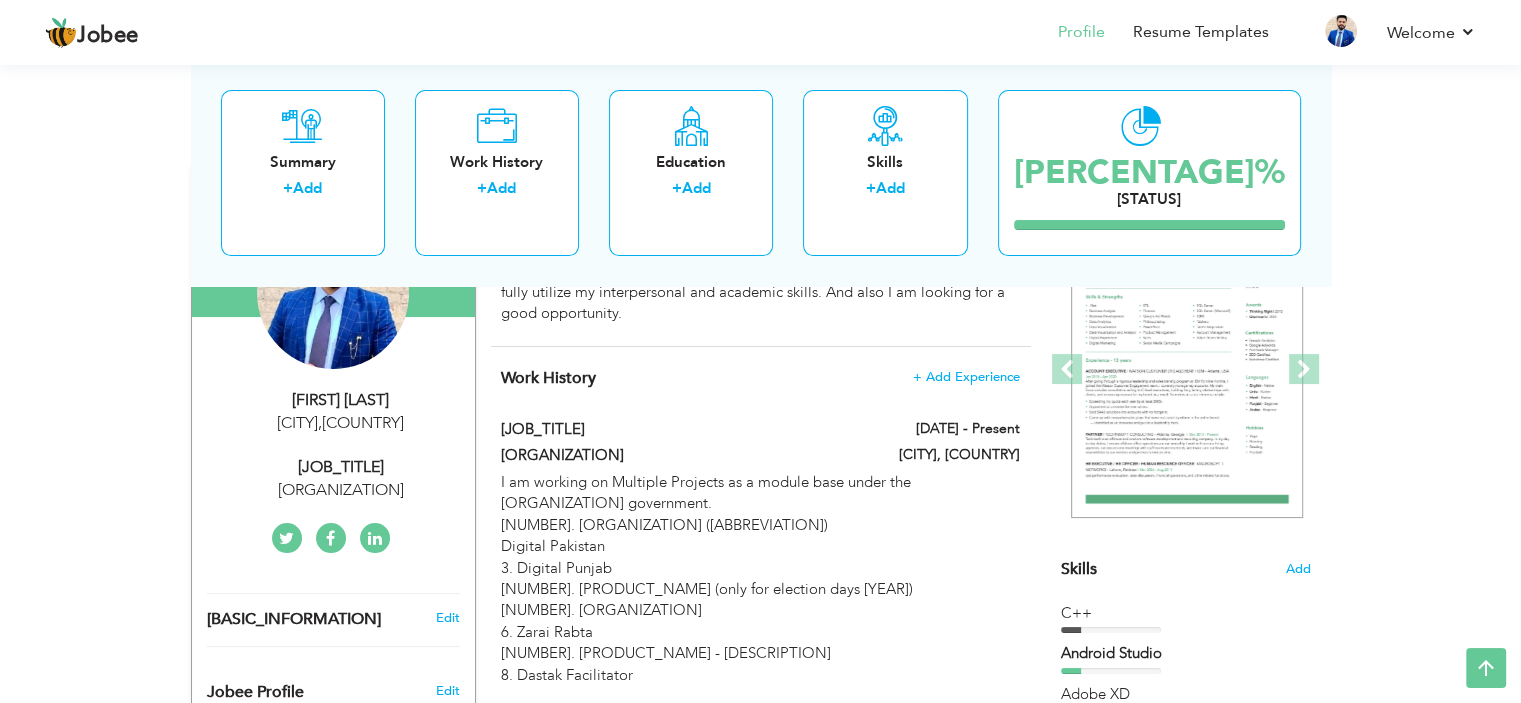 scroll, scrollTop: 0, scrollLeft: 0, axis: both 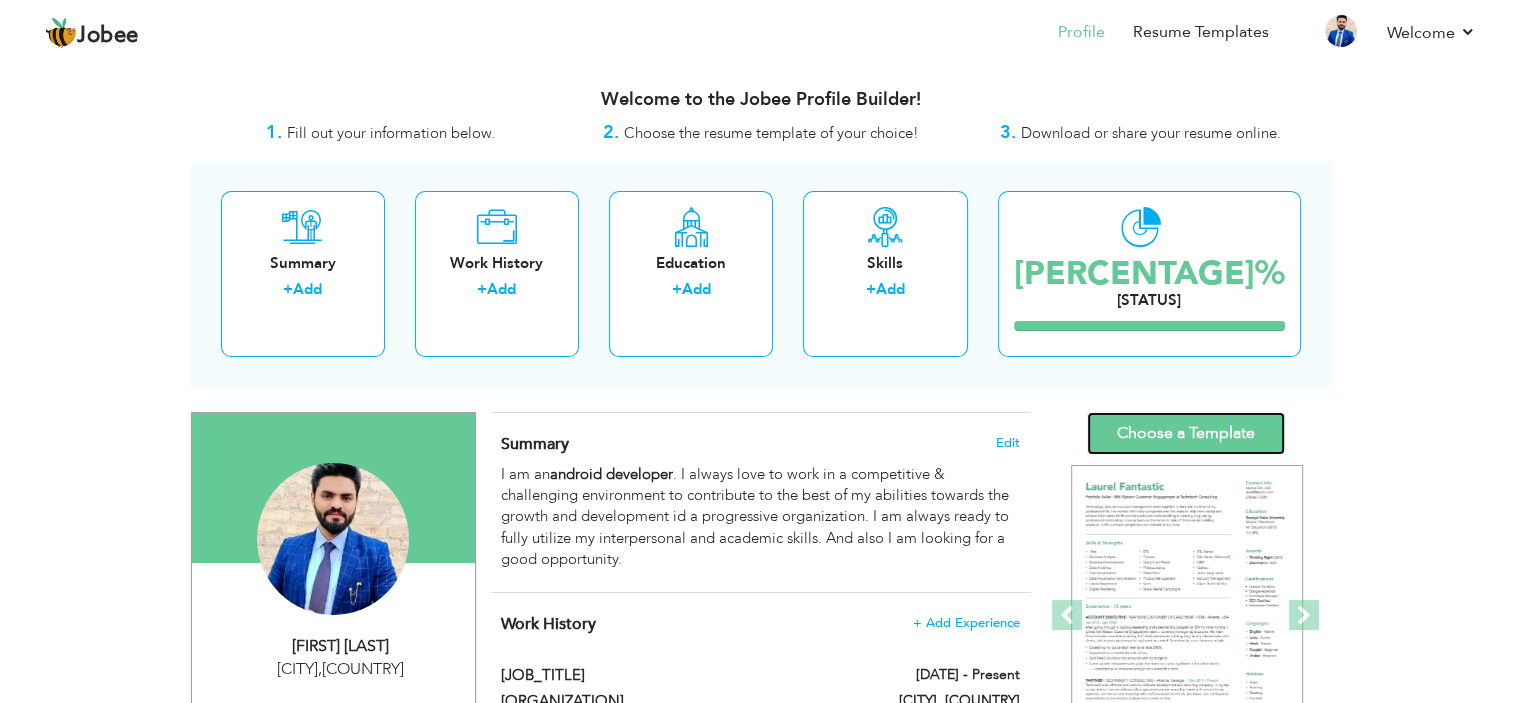 click on "Choose a Template" at bounding box center [1186, 433] 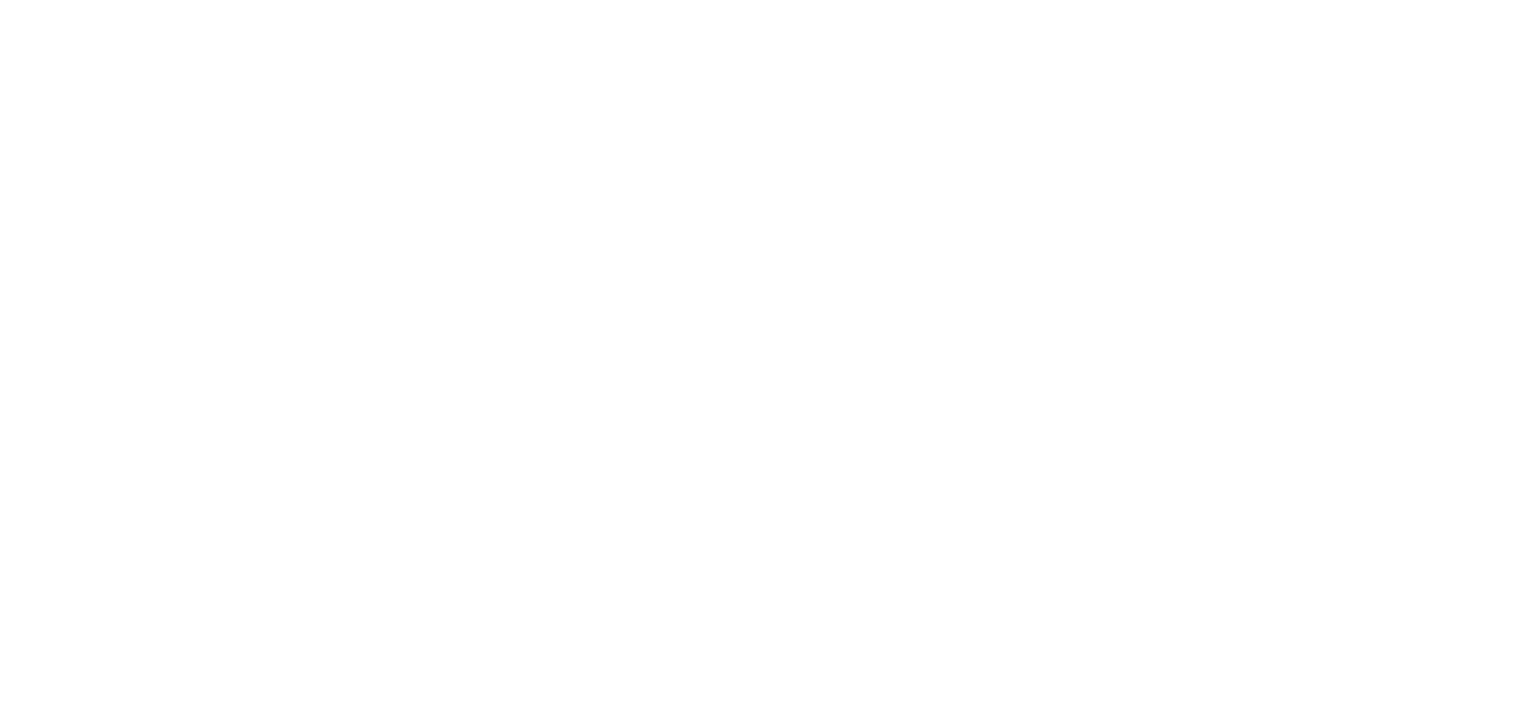 scroll, scrollTop: 0, scrollLeft: 0, axis: both 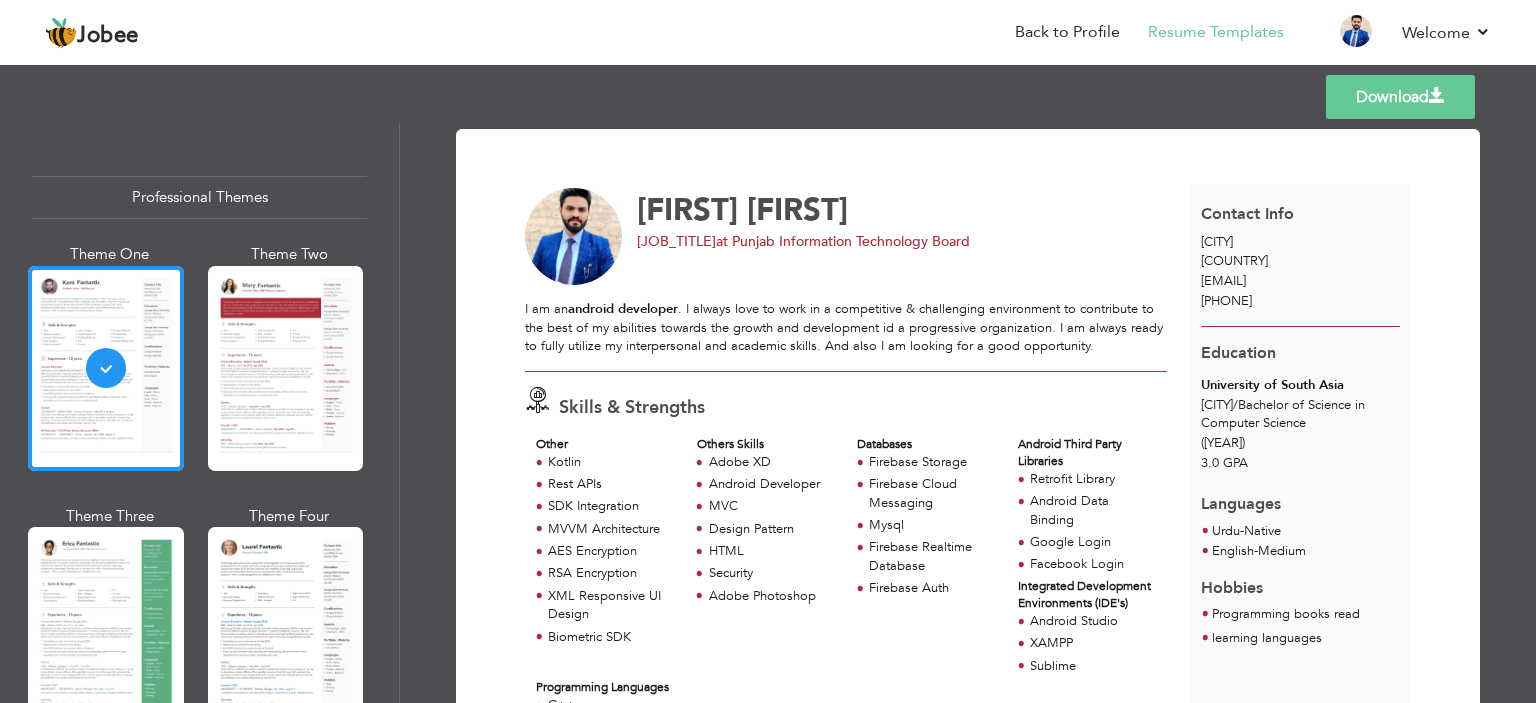 click on "Download" at bounding box center (1400, 97) 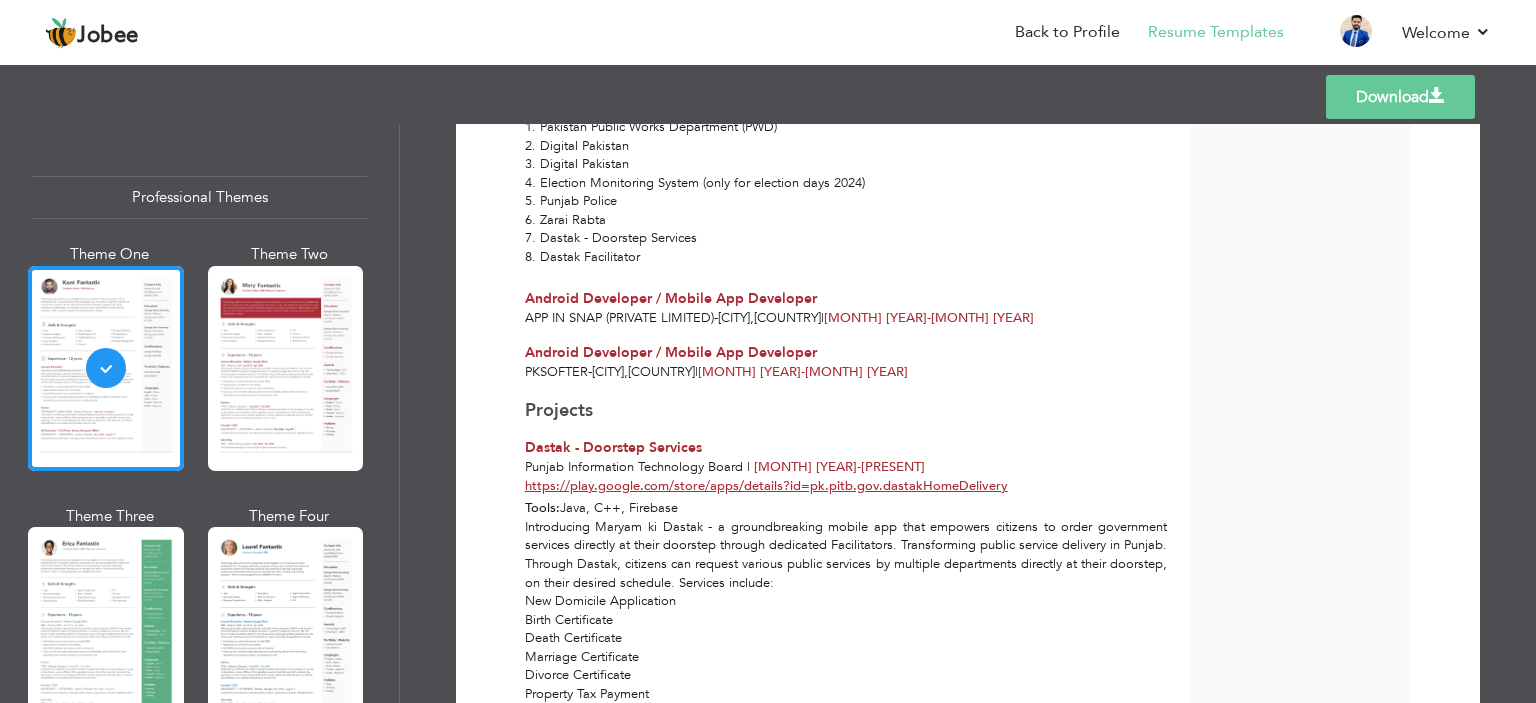scroll, scrollTop: 748, scrollLeft: 0, axis: vertical 